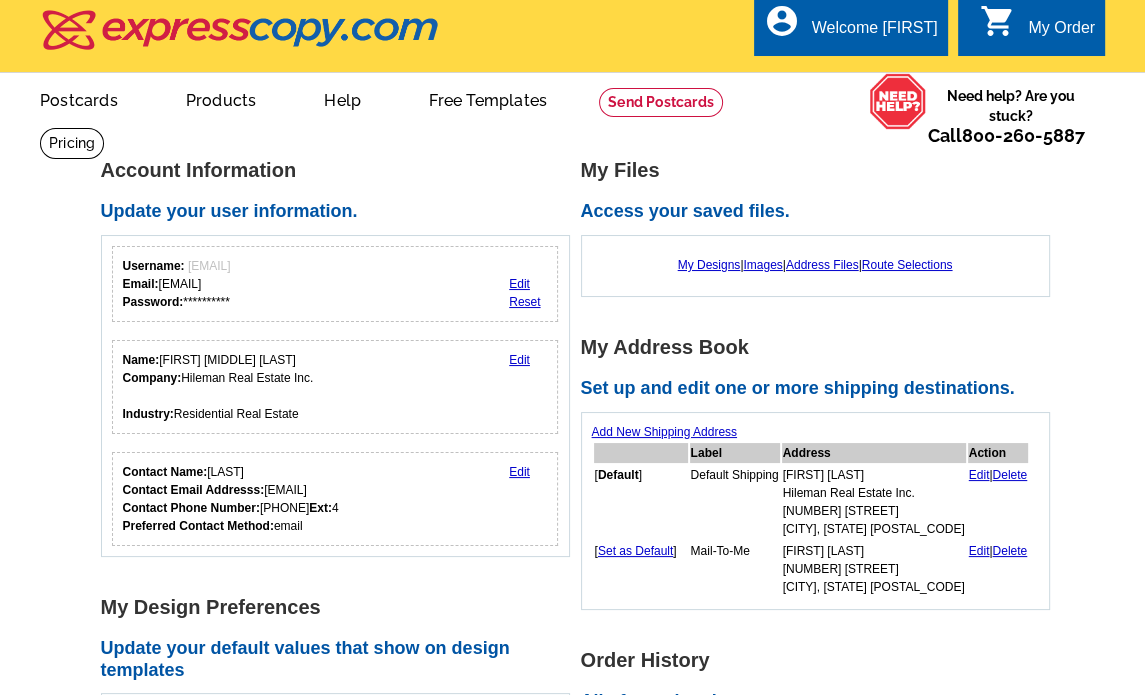 scroll, scrollTop: 0, scrollLeft: 0, axis: both 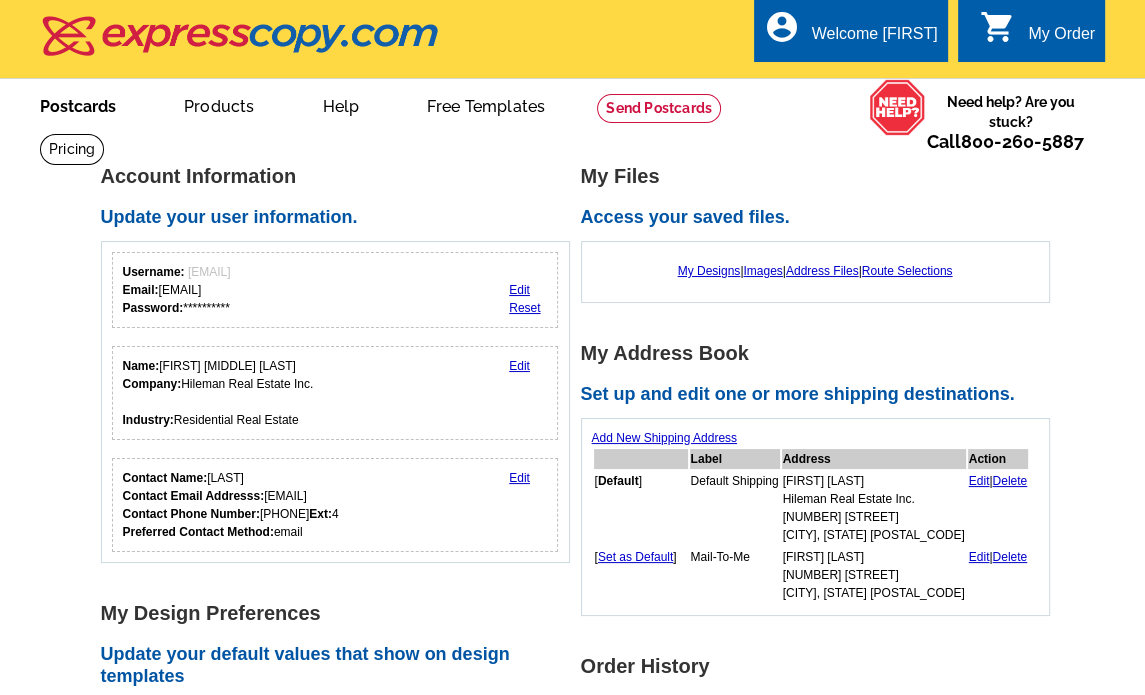 click on "Postcards" at bounding box center [78, 104] 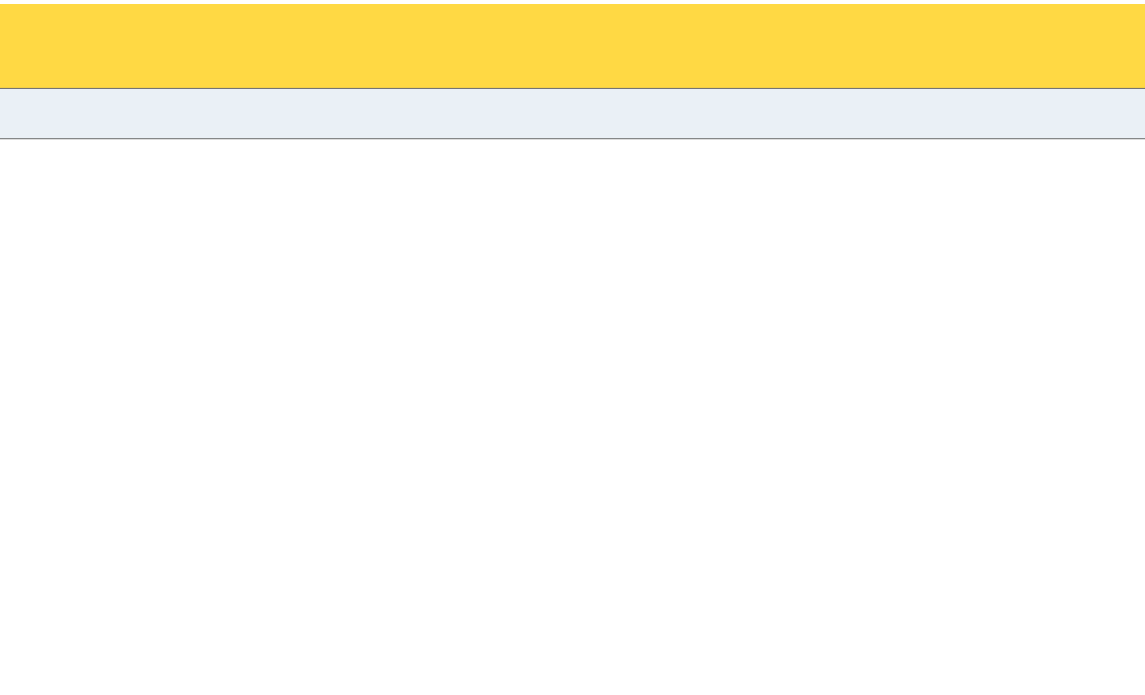 scroll, scrollTop: 0, scrollLeft: 0, axis: both 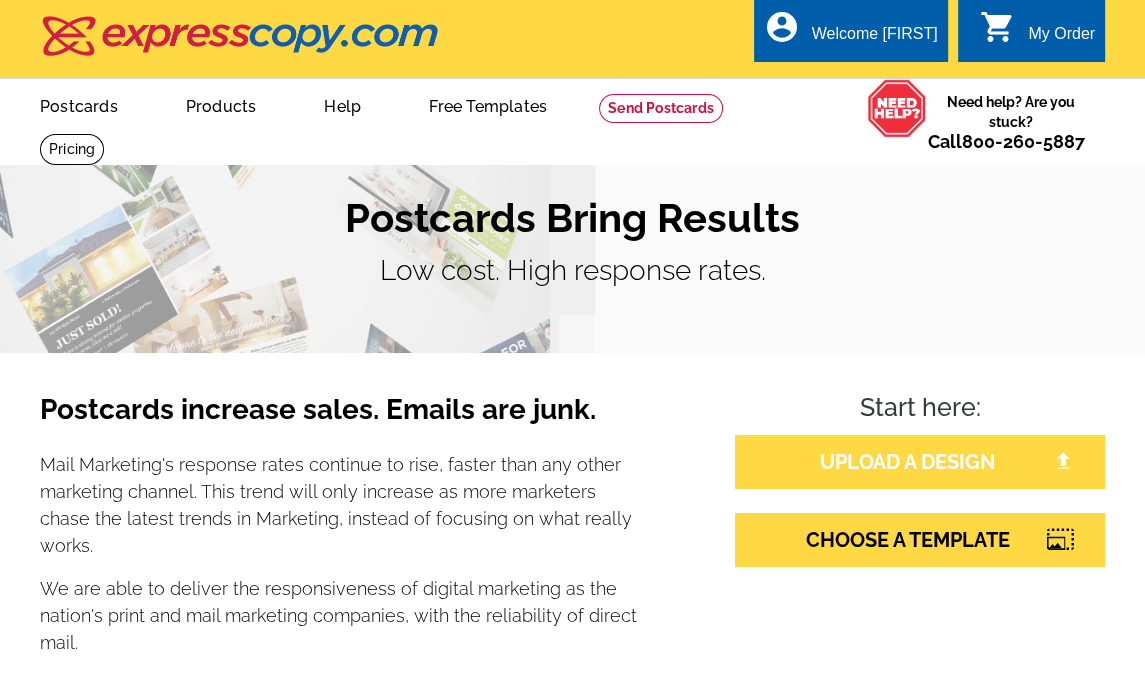 click on "UPLOAD A DESIGN" at bounding box center [920, 462] 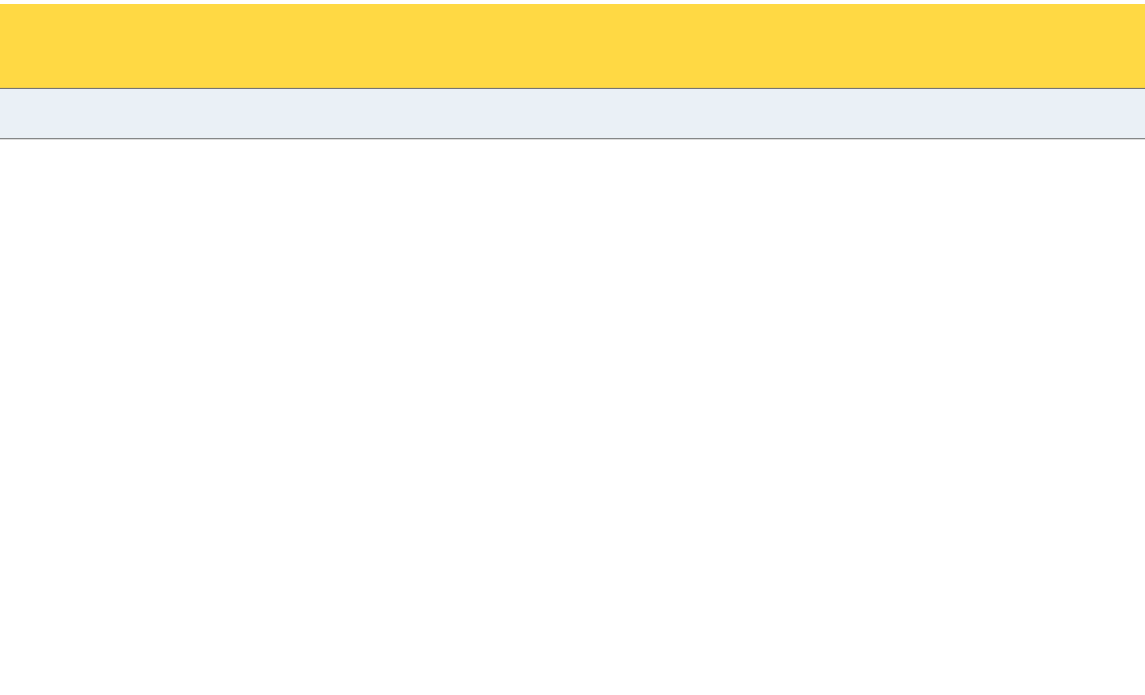 scroll, scrollTop: 0, scrollLeft: 0, axis: both 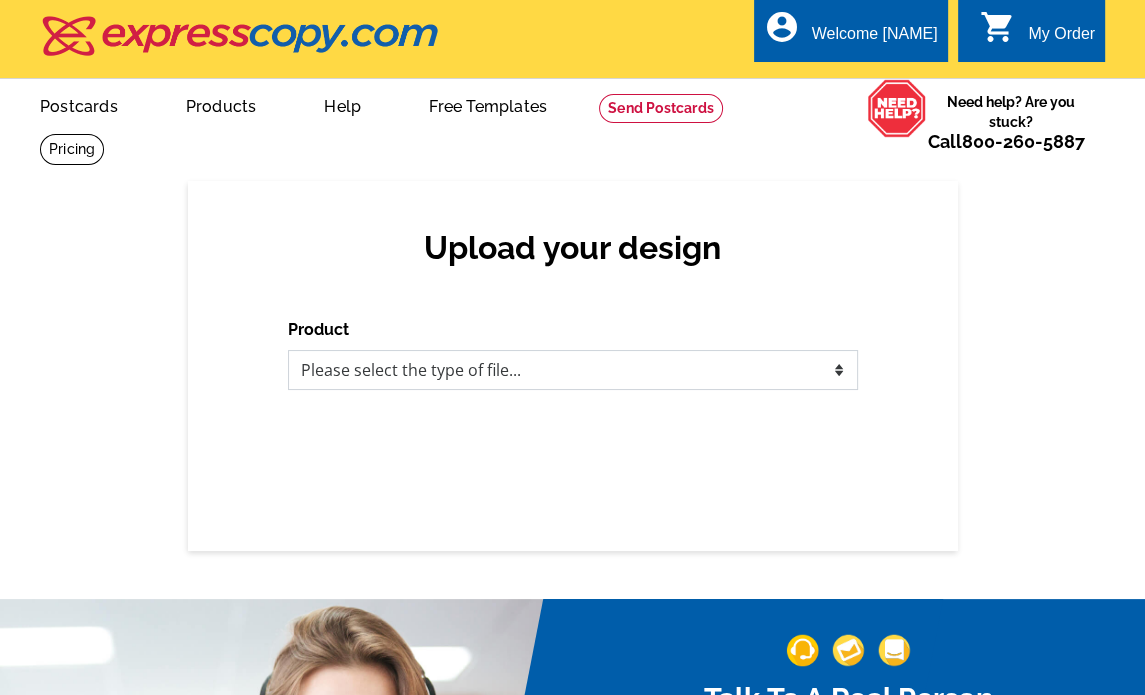 click on "Please select the type of file...
Postcards
Business Cards
Letters and flyers
Greeting Cards
Door Hangers" at bounding box center (573, 370) 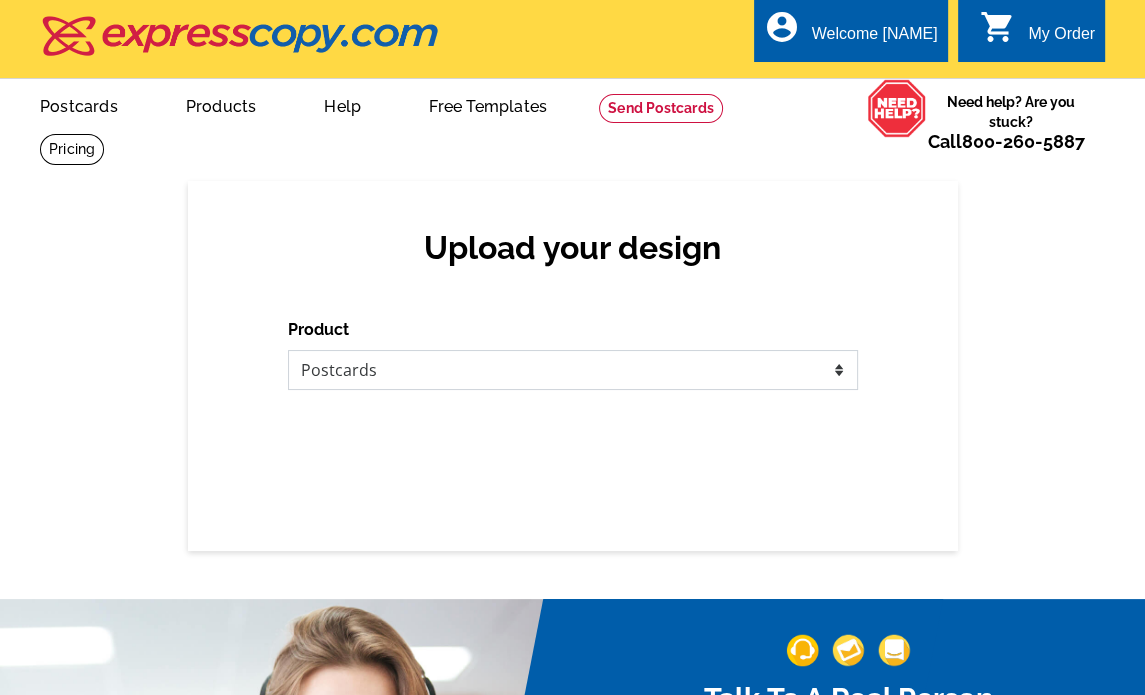 click on "Please select the type of file...
Postcards
Business Cards
Letters and flyers
Greeting Cards
Door Hangers" at bounding box center [573, 370] 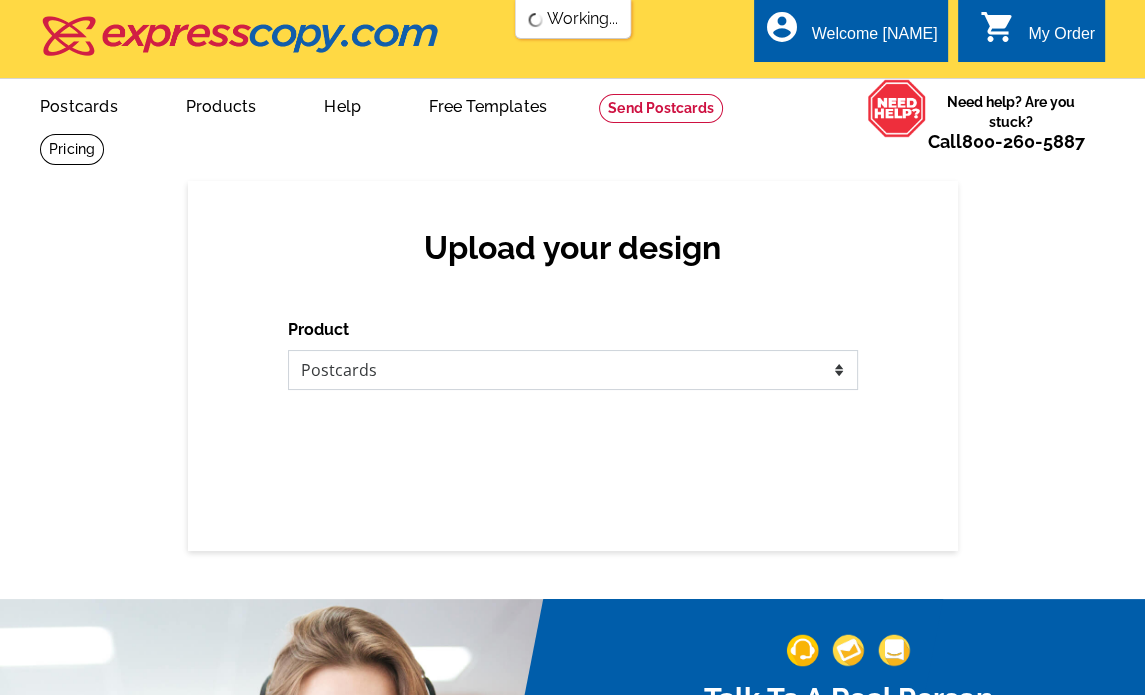 scroll, scrollTop: 0, scrollLeft: 0, axis: both 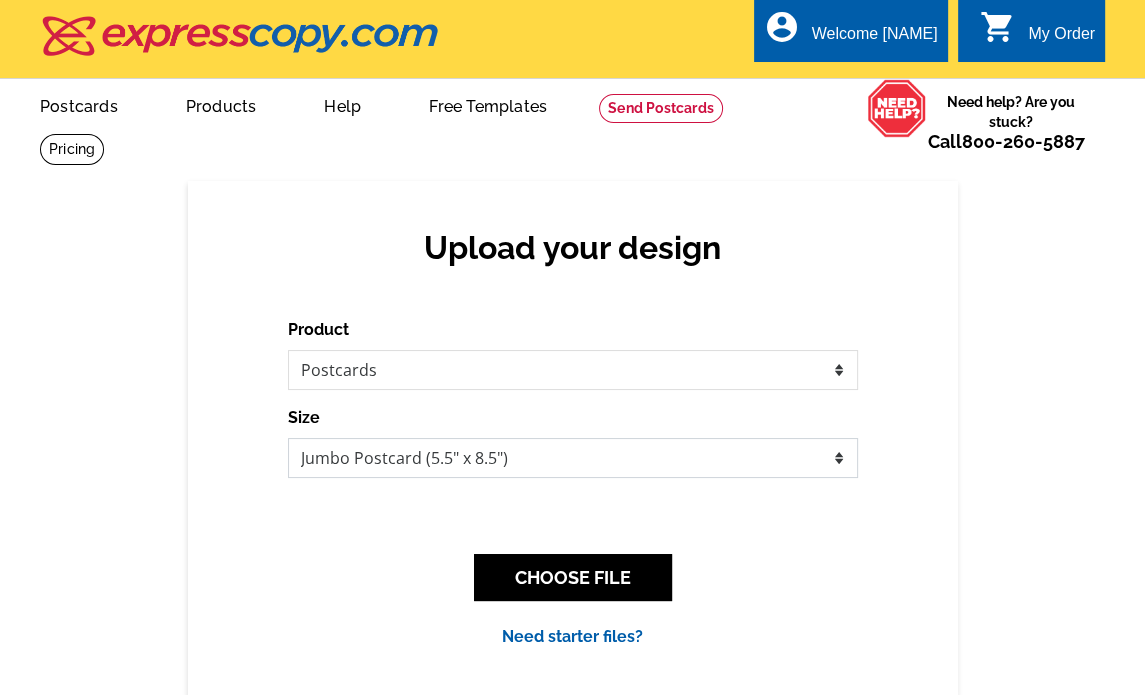 click on "Jumbo Postcard (5.5" x 8.5") Regular Postcard (4.25" x 5.6") Panoramic Postcard (5.75" x 11.25") Giant Postcard (8.5" x 11") EDDM Postcard (6.125" x 8.25")" at bounding box center (573, 458) 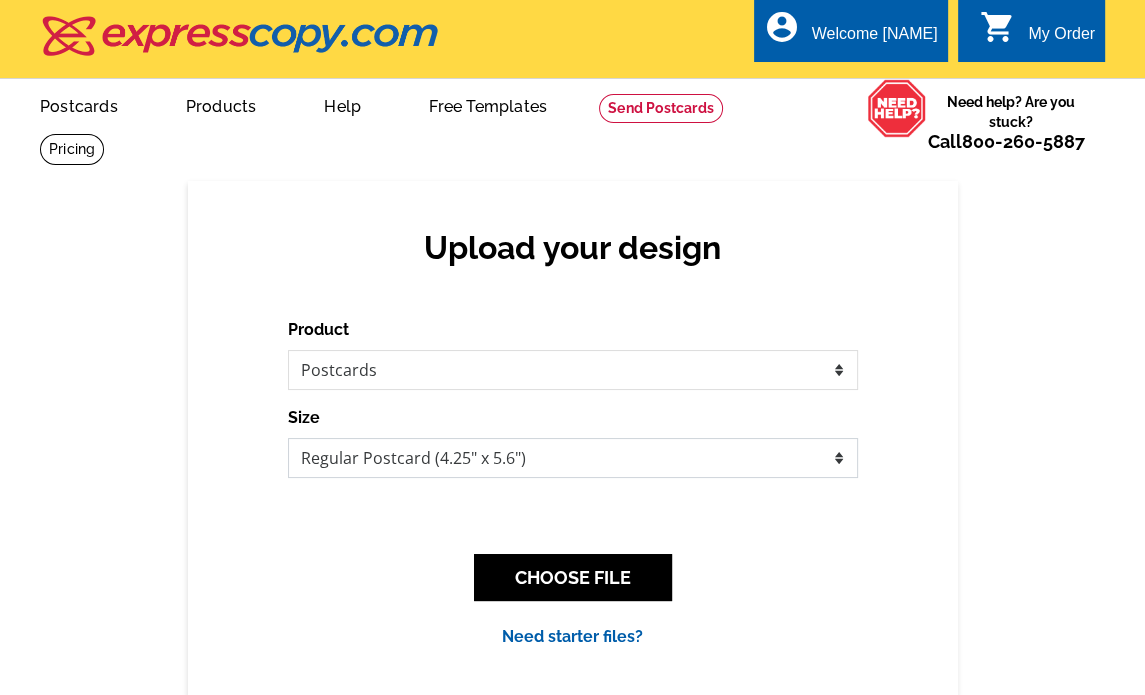click on "Jumbo Postcard (5.5" x 8.5") Regular Postcard (4.25" x 5.6") Panoramic Postcard (5.75" x 11.25") Giant Postcard (8.5" x 11") EDDM Postcard (6.125" x 8.25")" at bounding box center (573, 458) 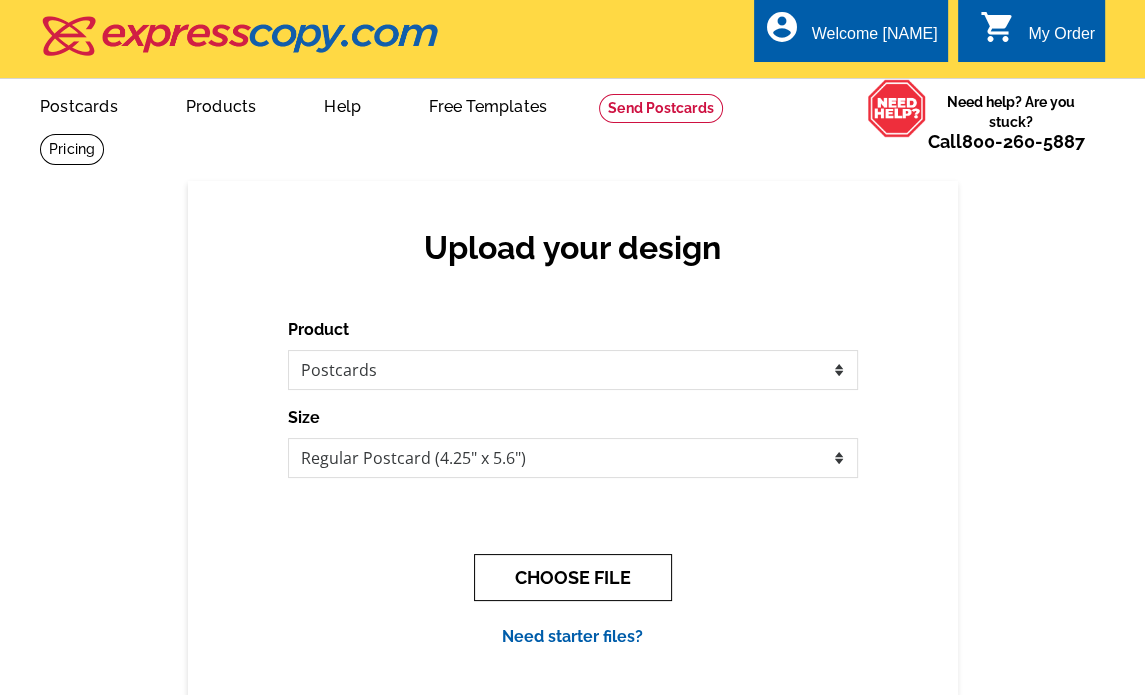 click on "CHOOSE FILE" at bounding box center (573, 577) 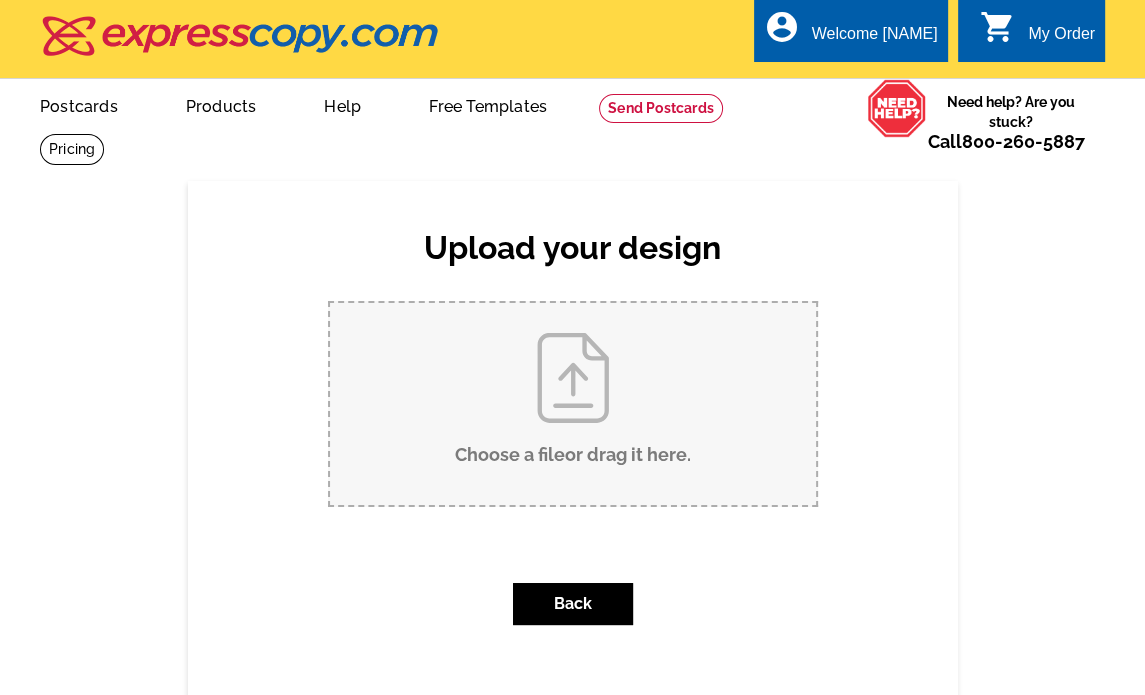 click on "Choose a file  or drag it here ." at bounding box center [573, 404] 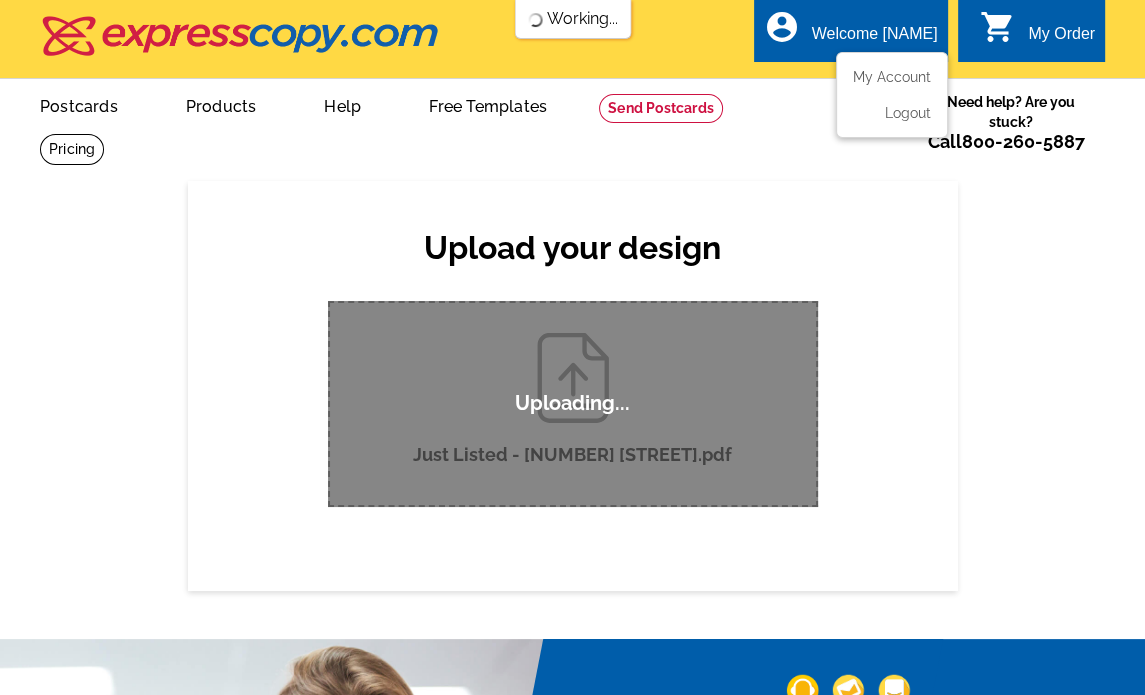 type 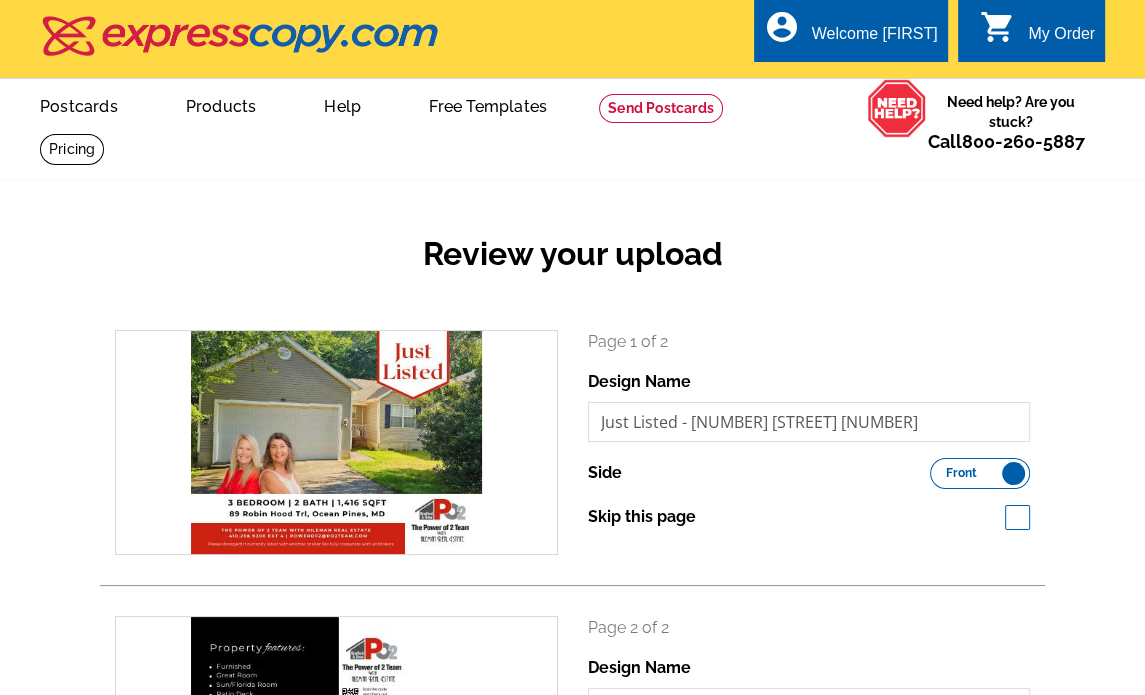 scroll, scrollTop: 500, scrollLeft: 0, axis: vertical 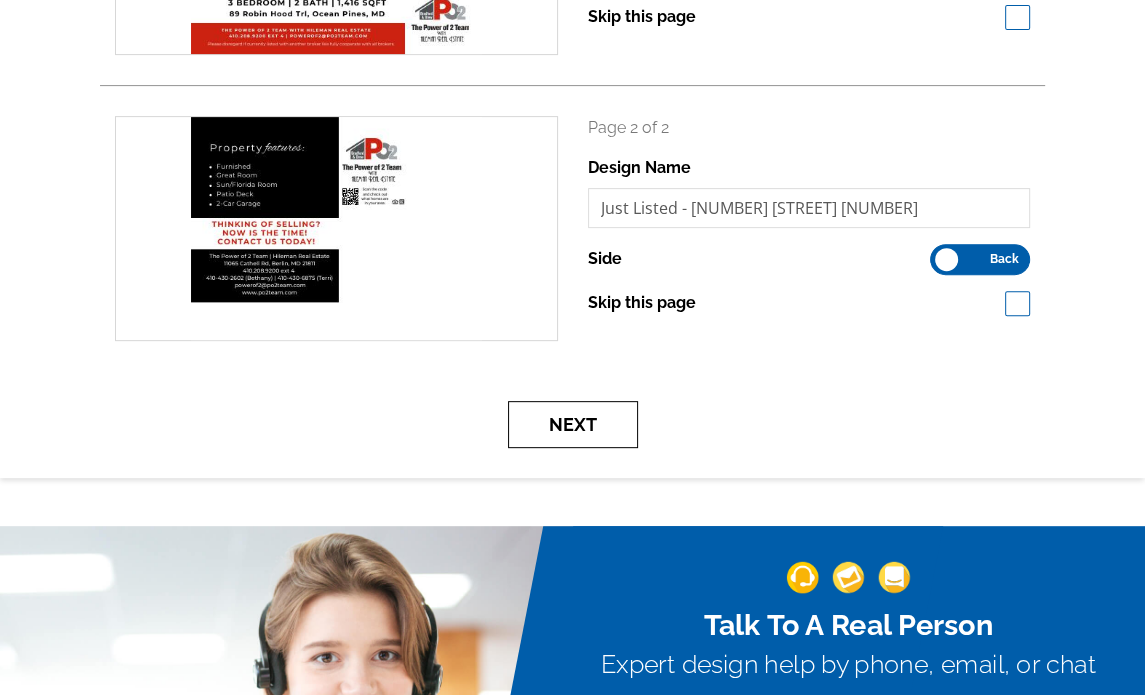 click on "Next" at bounding box center [573, 424] 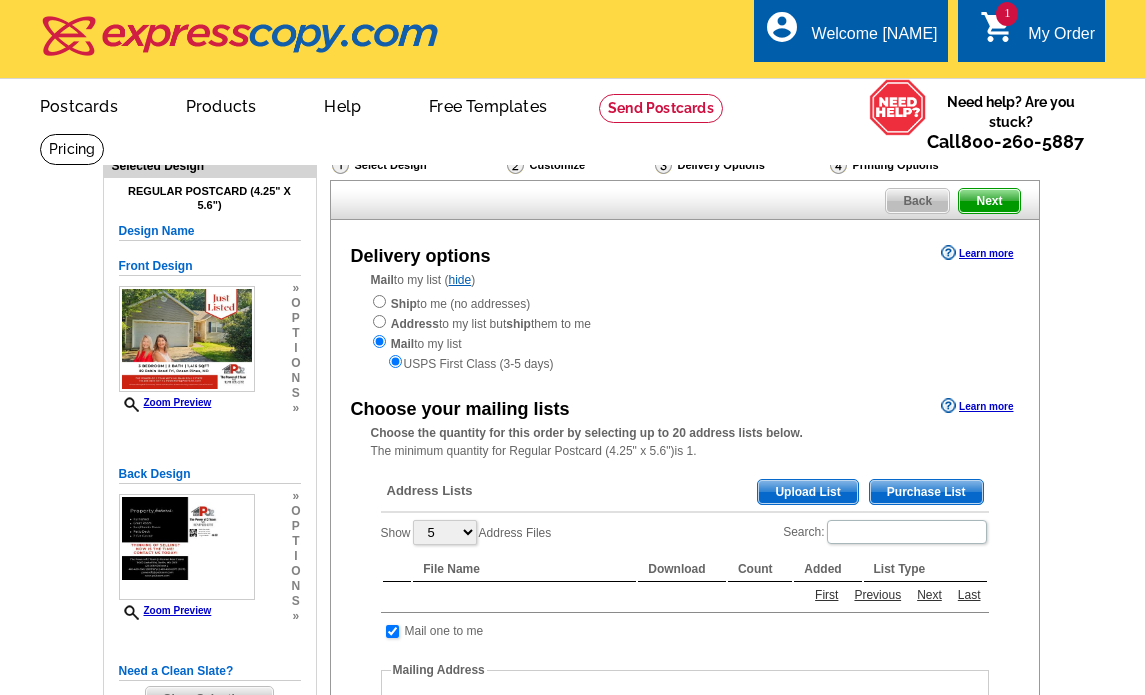scroll, scrollTop: 0, scrollLeft: 0, axis: both 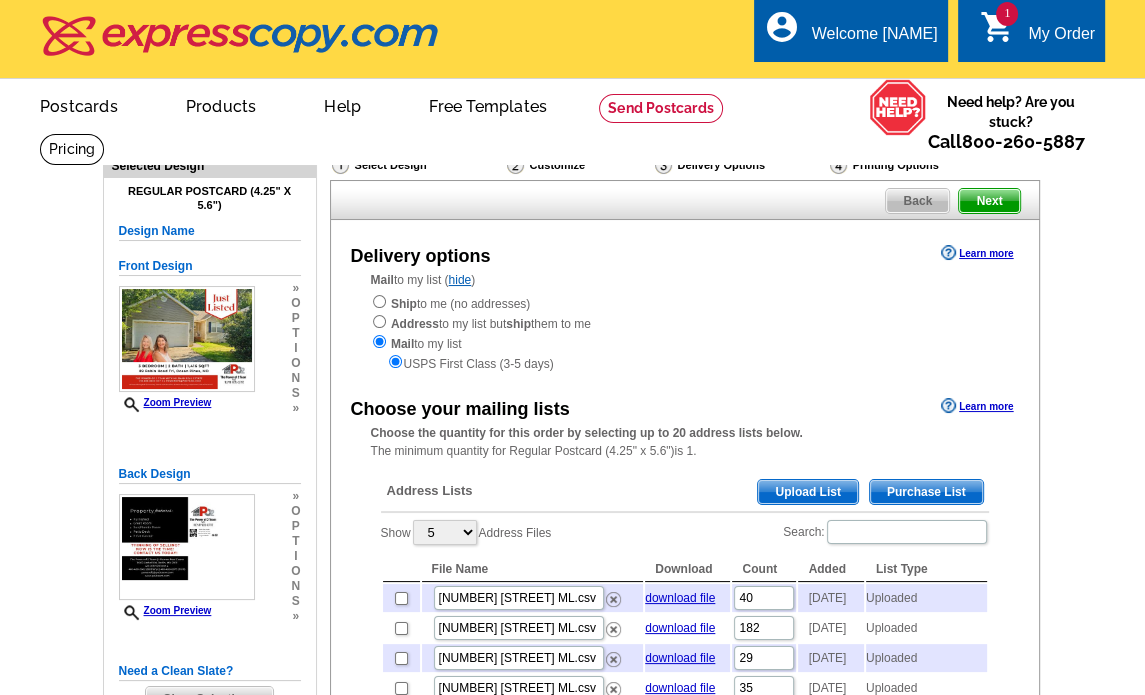 click on "Upload List" at bounding box center (807, 492) 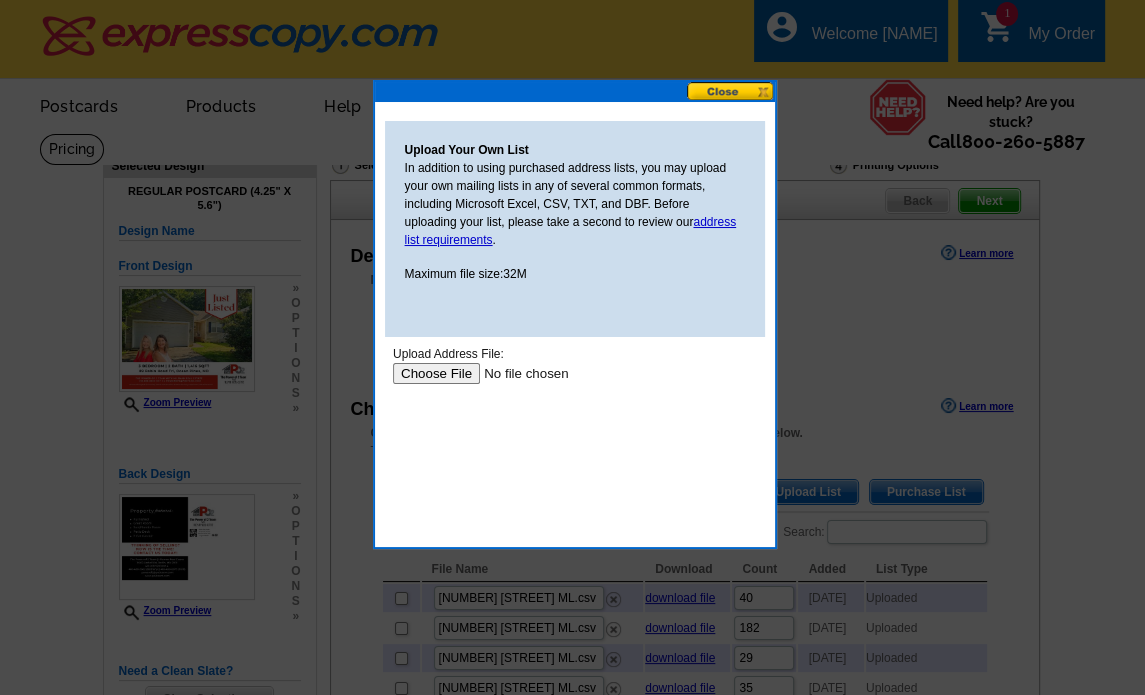 scroll, scrollTop: 0, scrollLeft: 0, axis: both 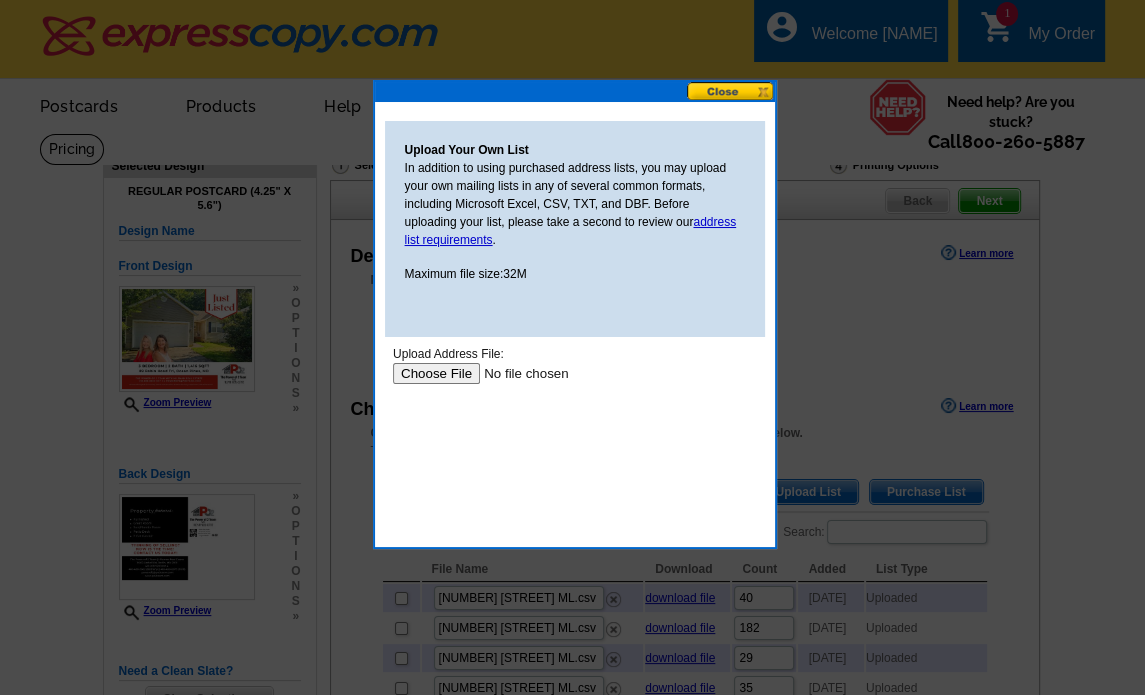 click at bounding box center [518, 373] 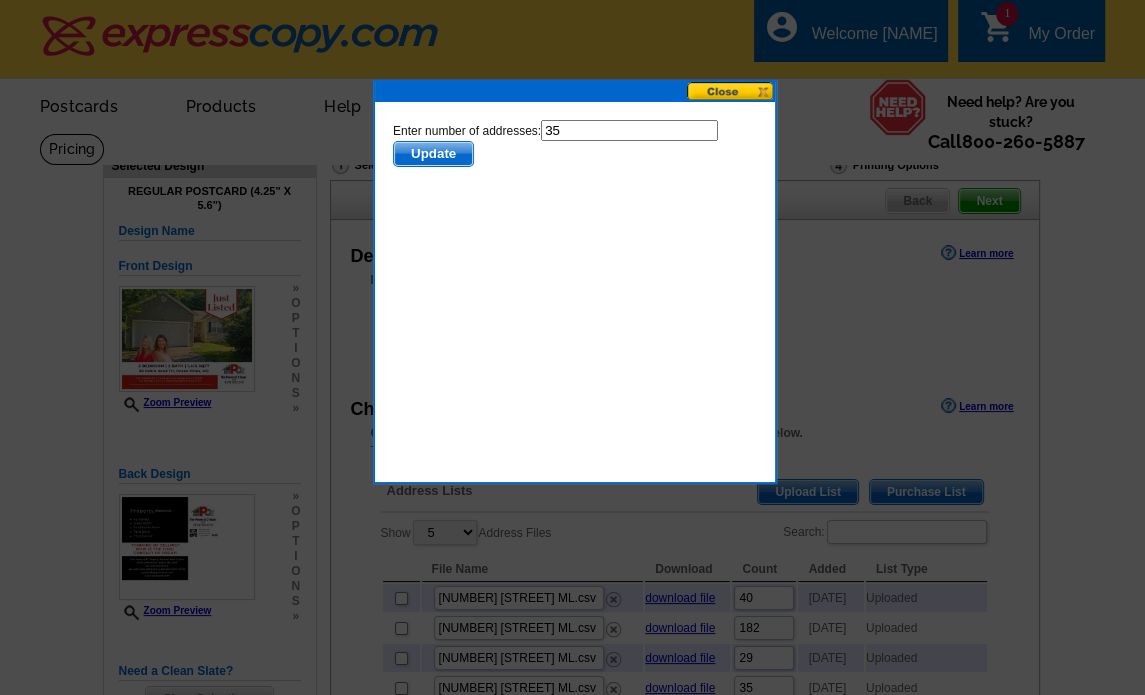 scroll, scrollTop: 0, scrollLeft: 0, axis: both 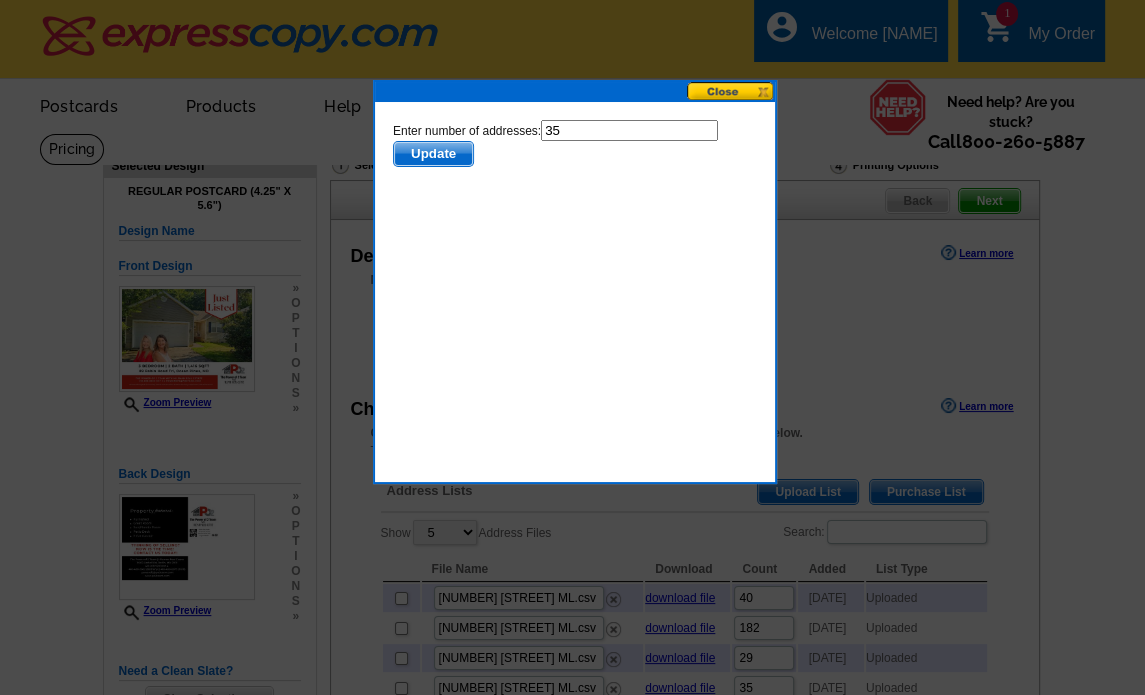 click on "Update" at bounding box center (432, 154) 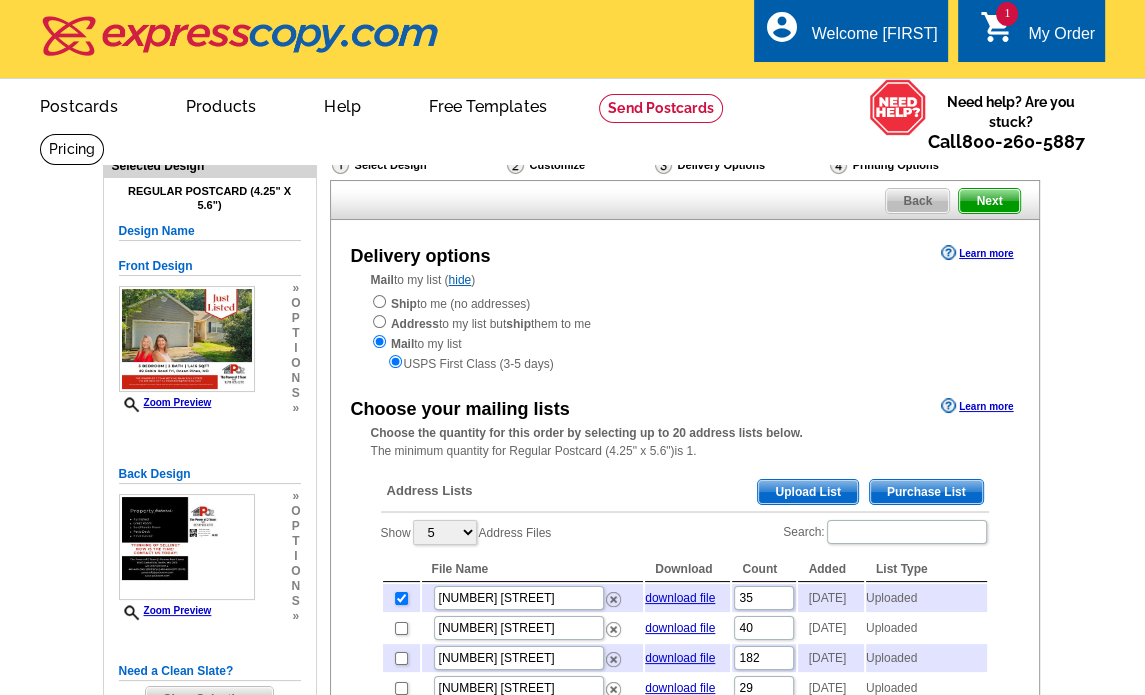 scroll, scrollTop: 833, scrollLeft: 0, axis: vertical 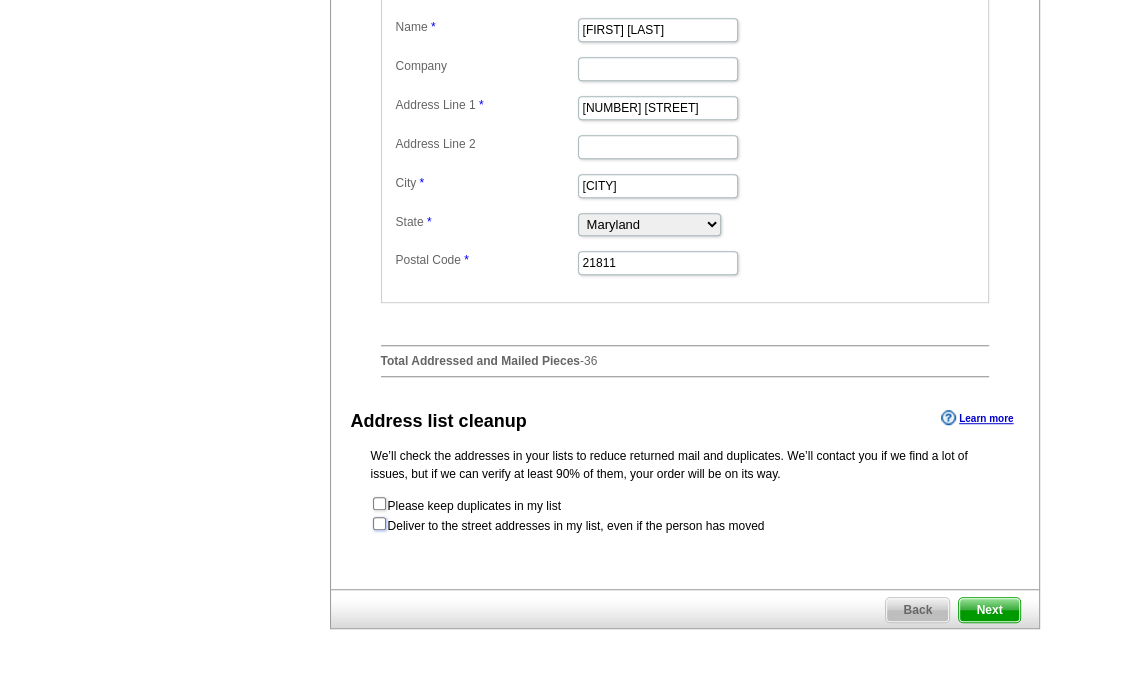 click at bounding box center [379, 523] 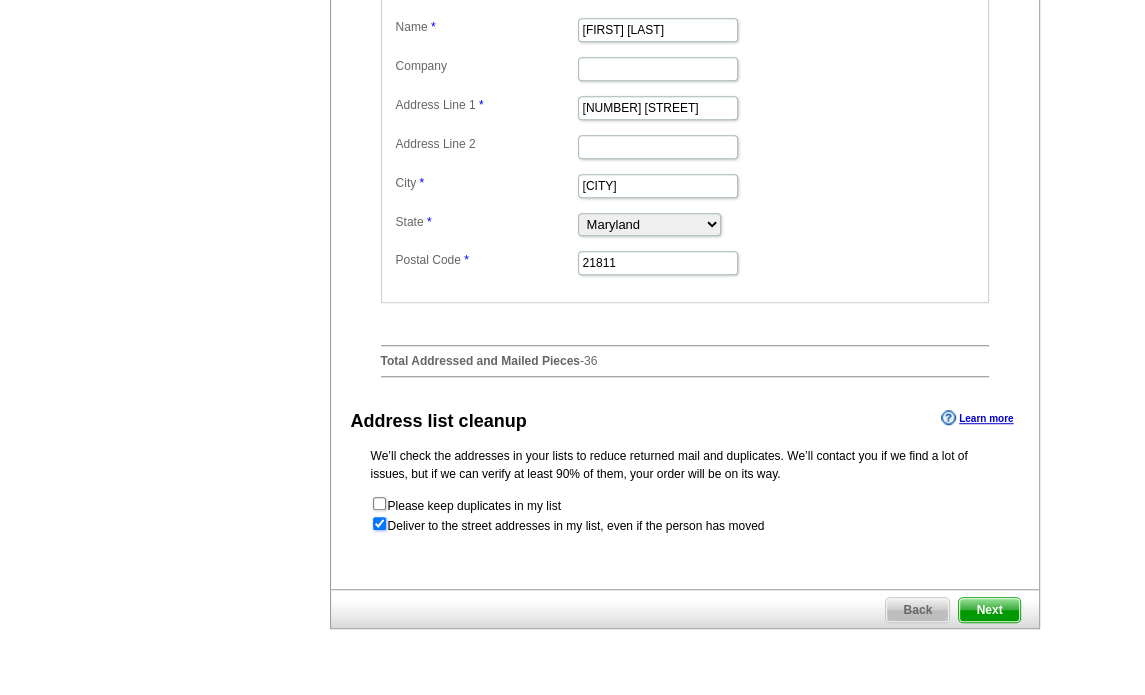 radio on "true" 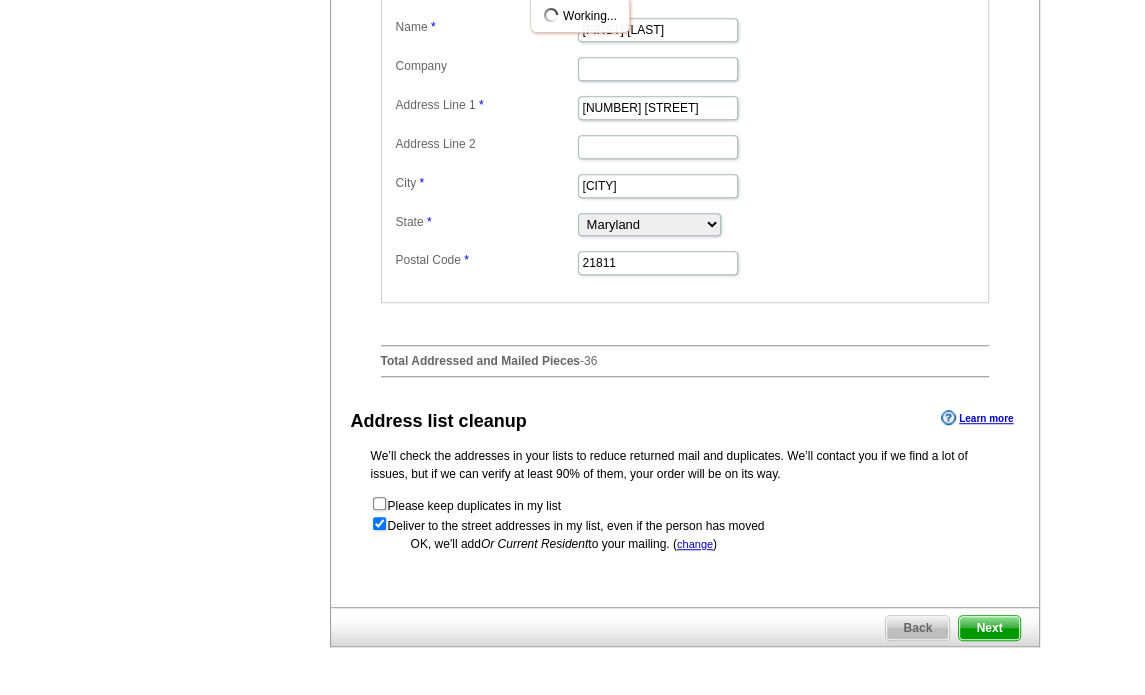 click on "Next" at bounding box center [989, 628] 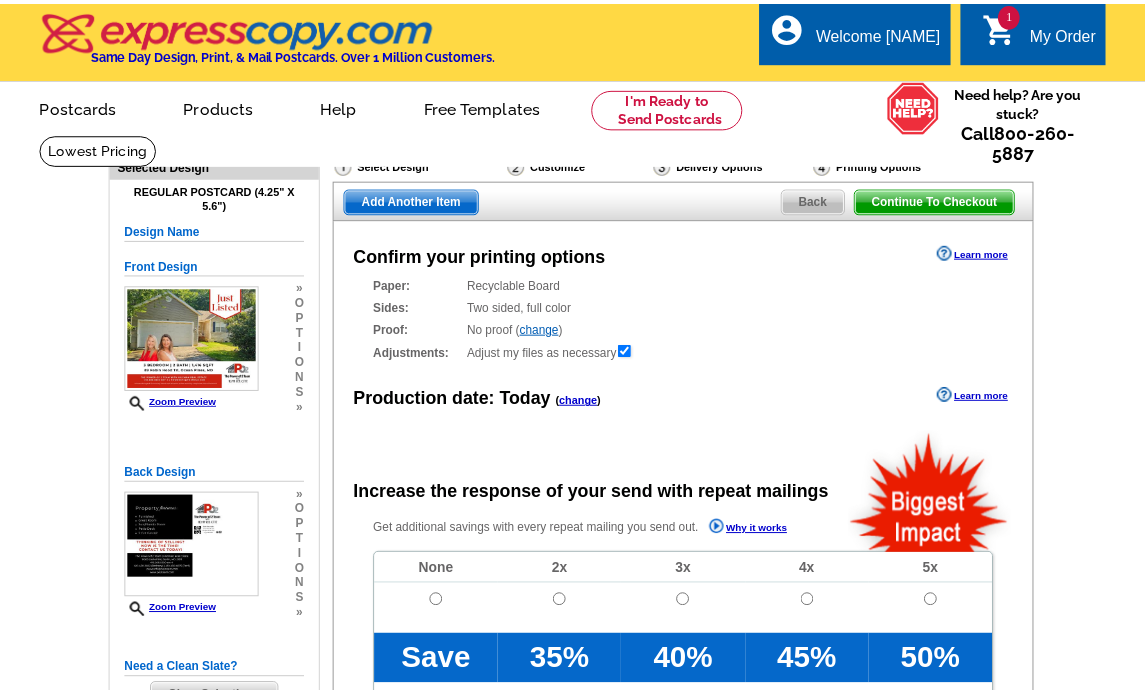 scroll, scrollTop: 0, scrollLeft: 0, axis: both 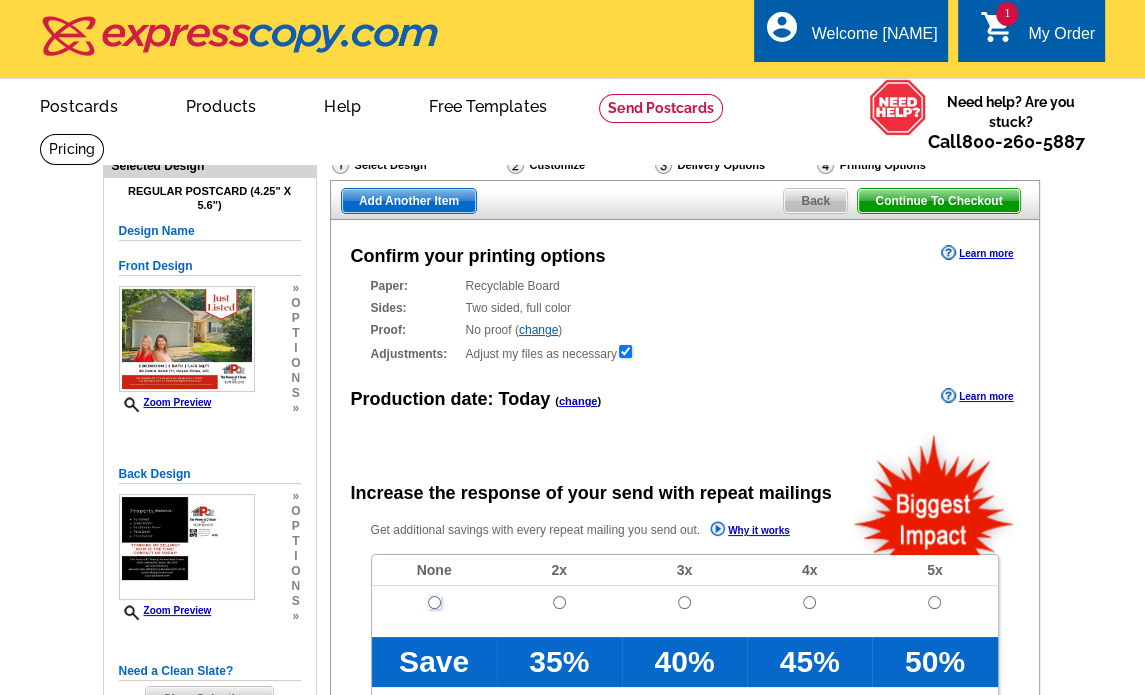 click at bounding box center [434, 602] 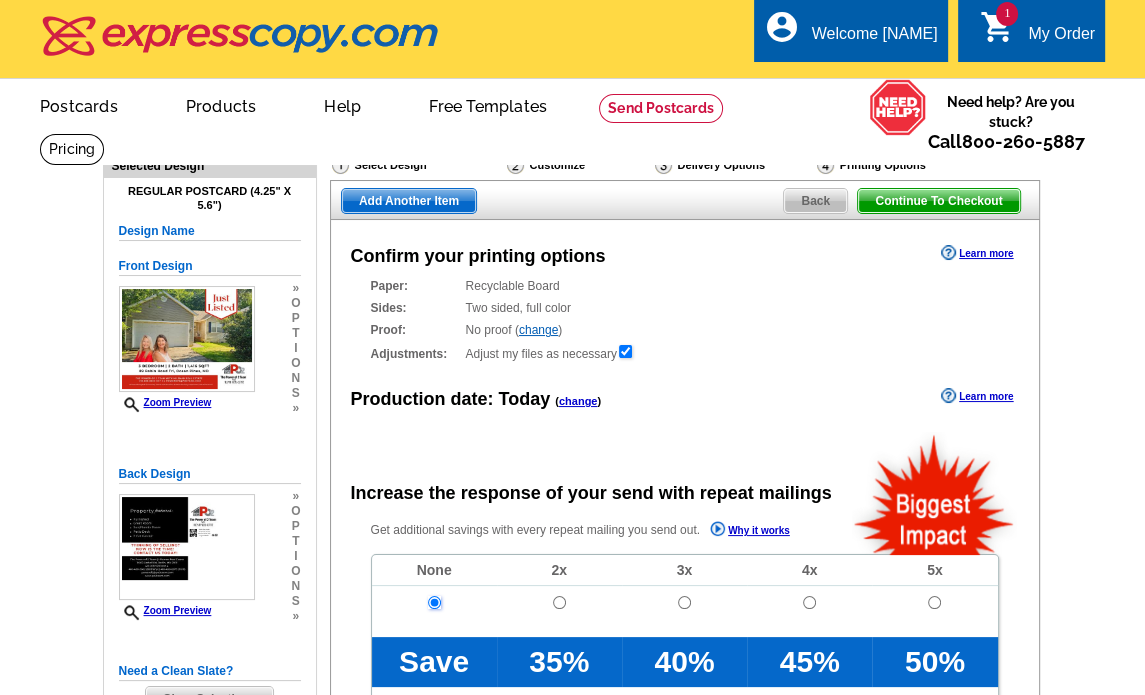 radio on "false" 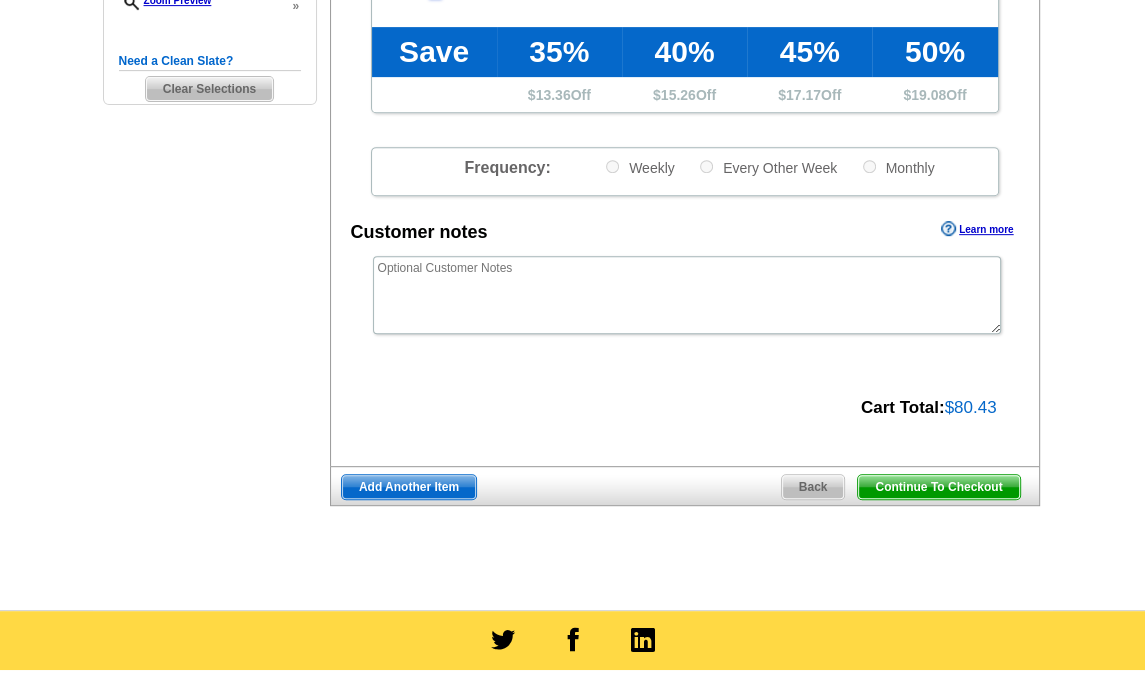 scroll, scrollTop: 666, scrollLeft: 0, axis: vertical 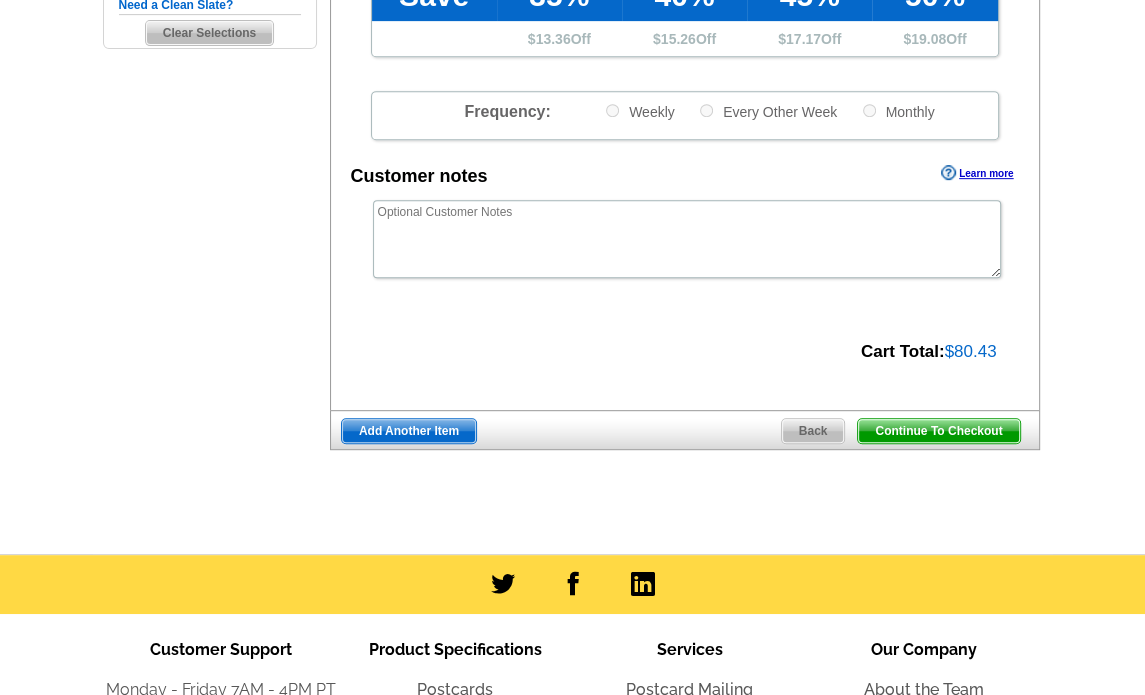 click on "Continue To Checkout" at bounding box center [938, 431] 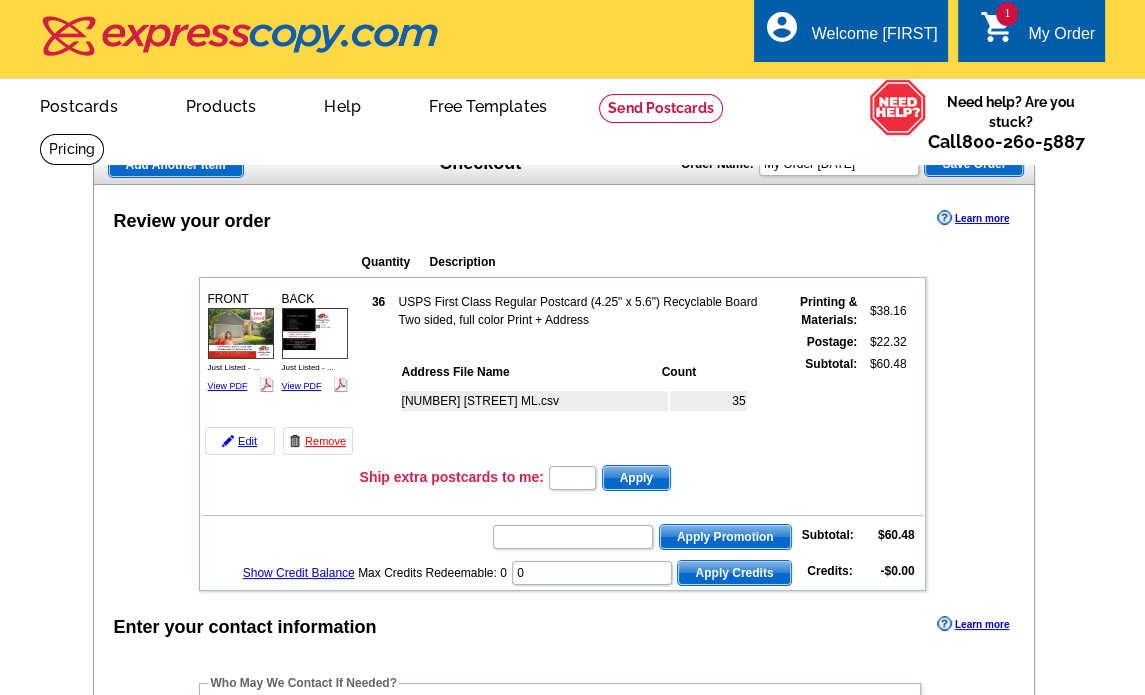 scroll, scrollTop: 333, scrollLeft: 0, axis: vertical 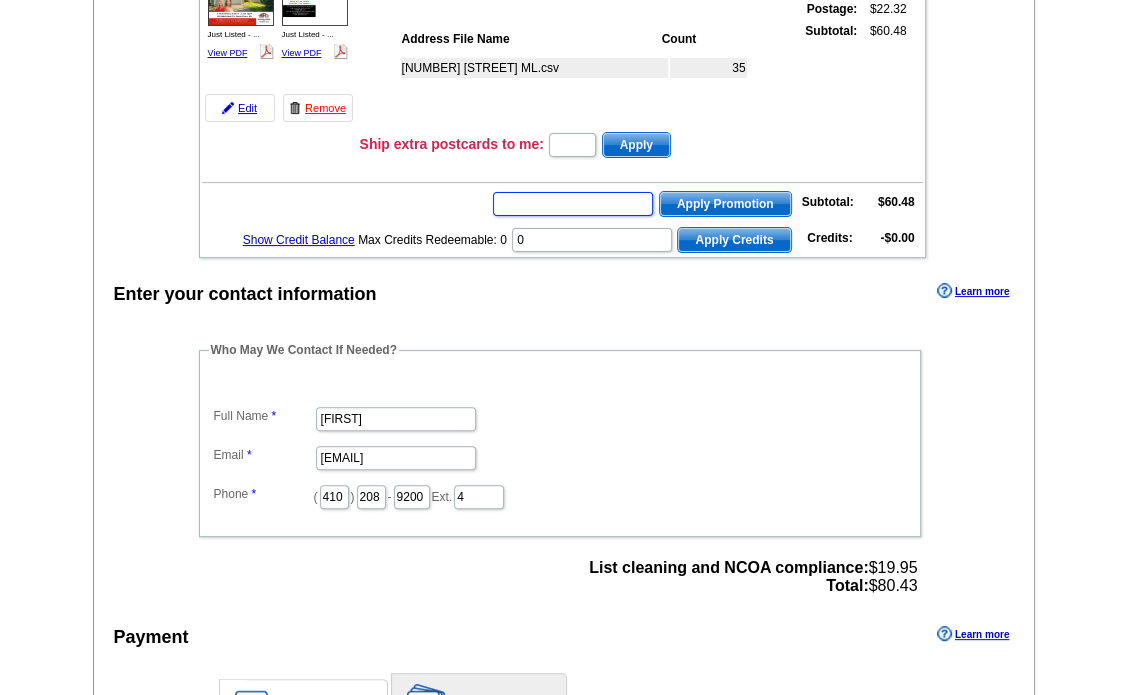 click at bounding box center [573, 204] 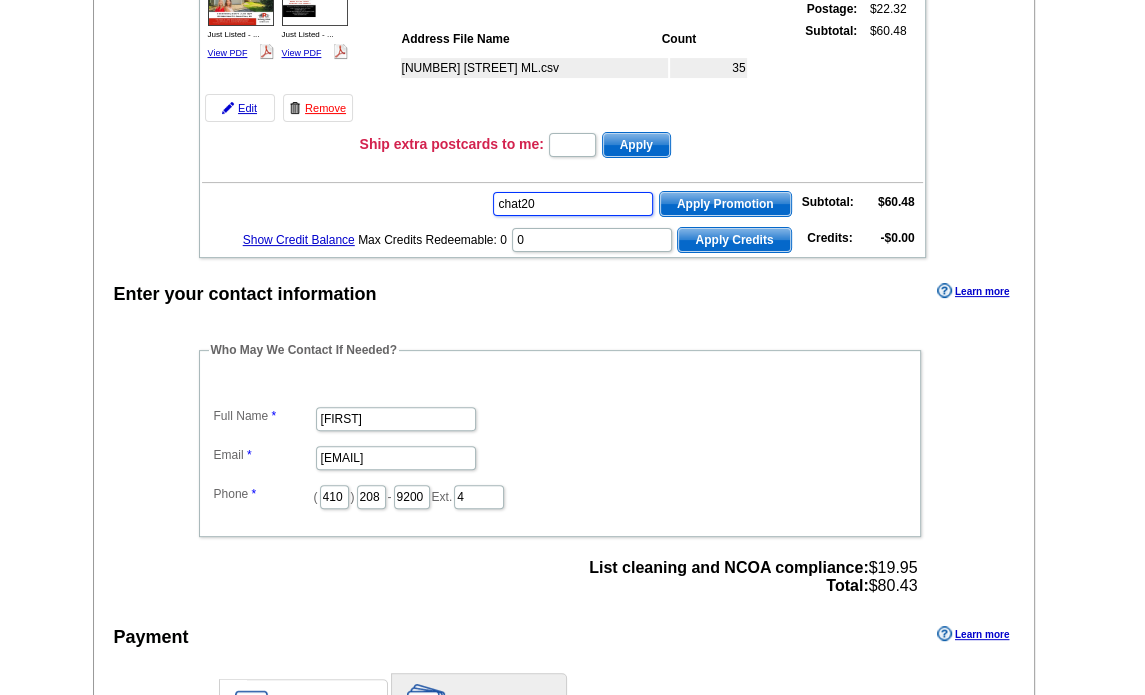 type on "chat20" 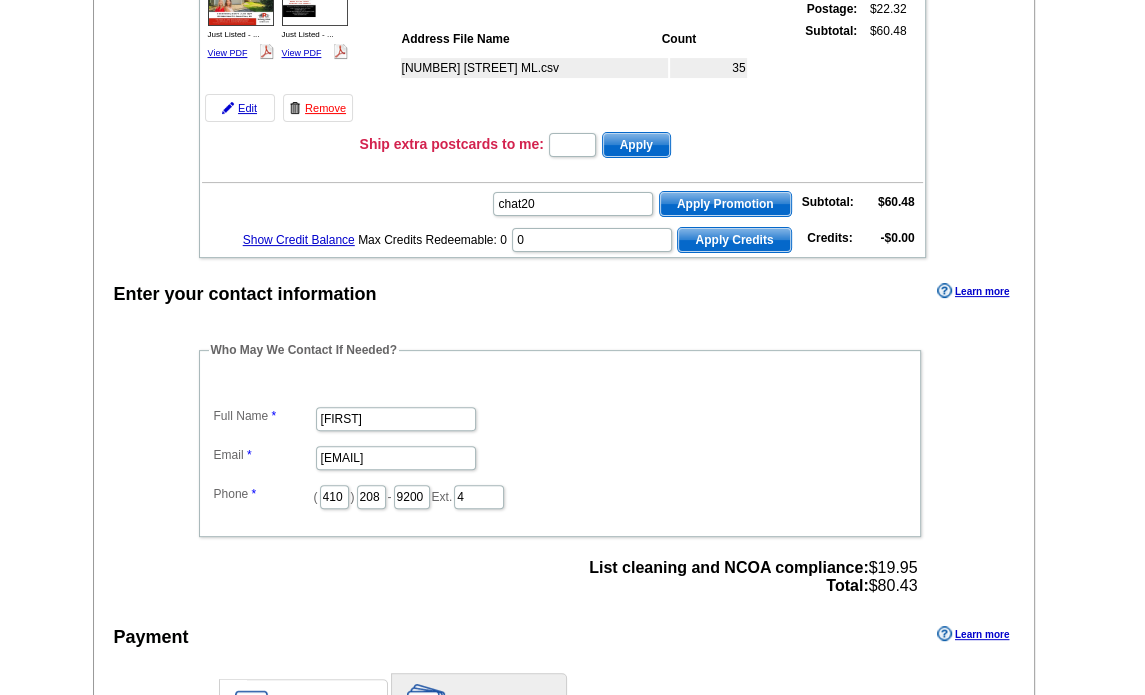click on "Apply Promotion" at bounding box center [725, 204] 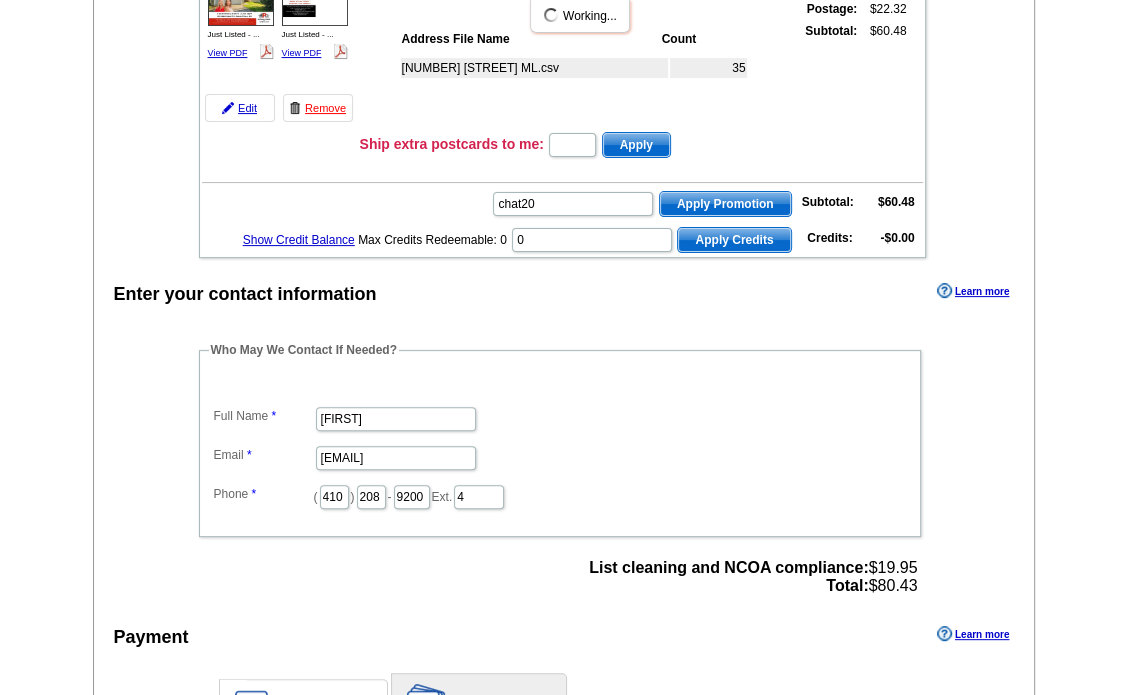 scroll, scrollTop: 0, scrollLeft: 0, axis: both 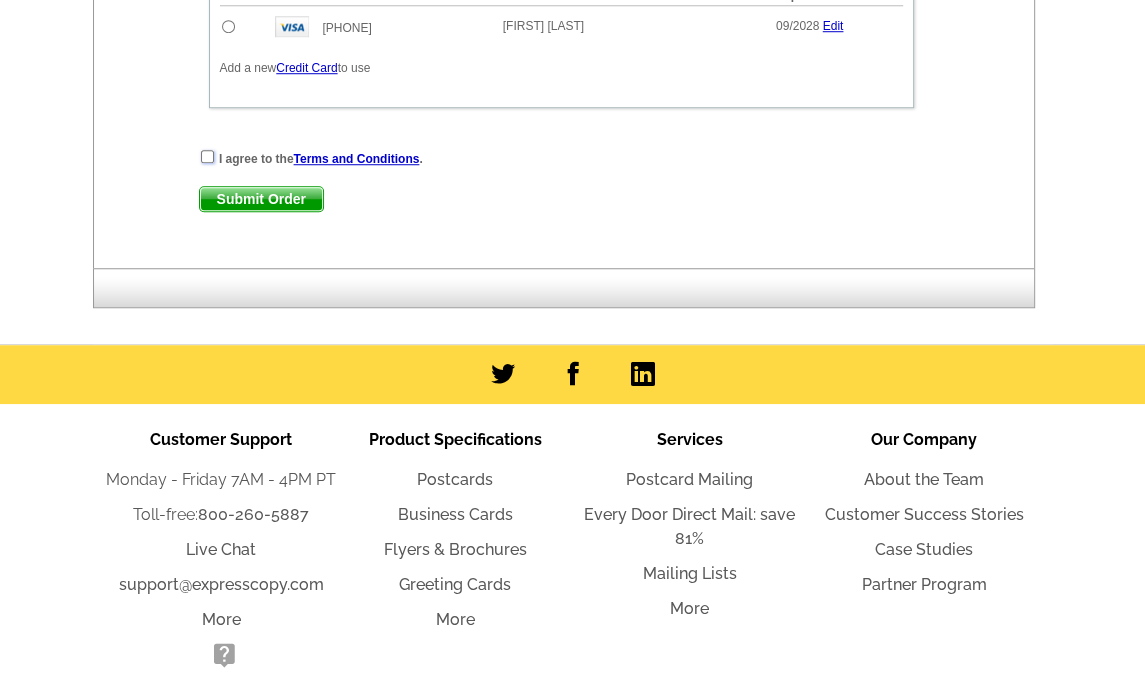 click at bounding box center [207, 156] 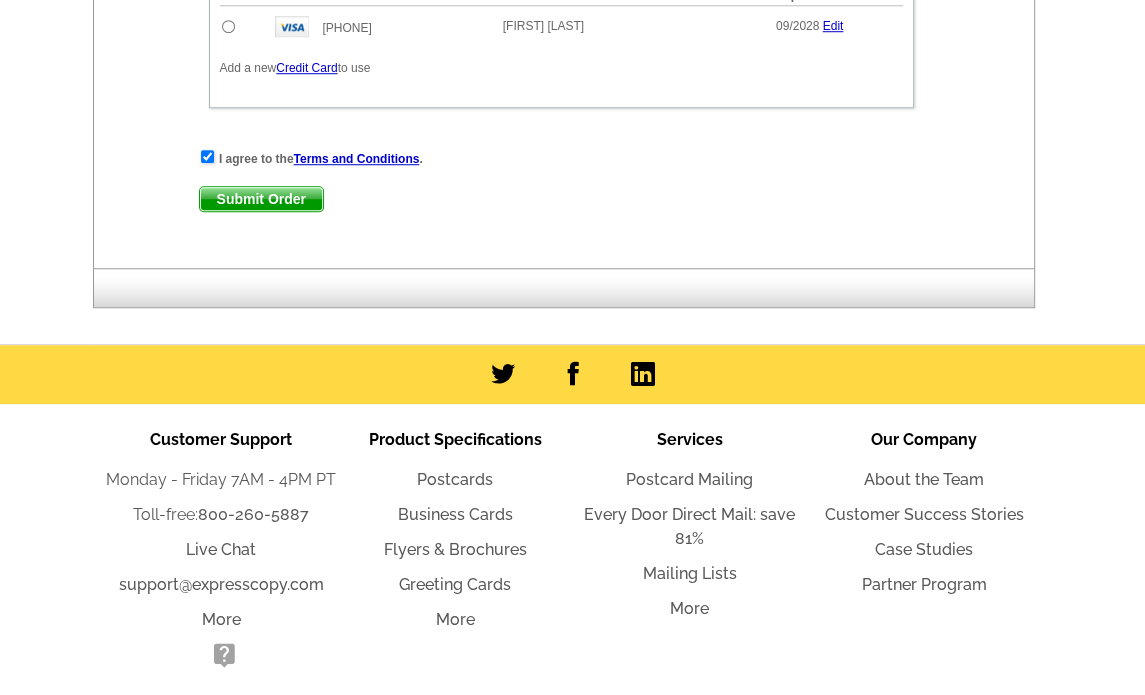 click on "Submit Order" at bounding box center (261, 199) 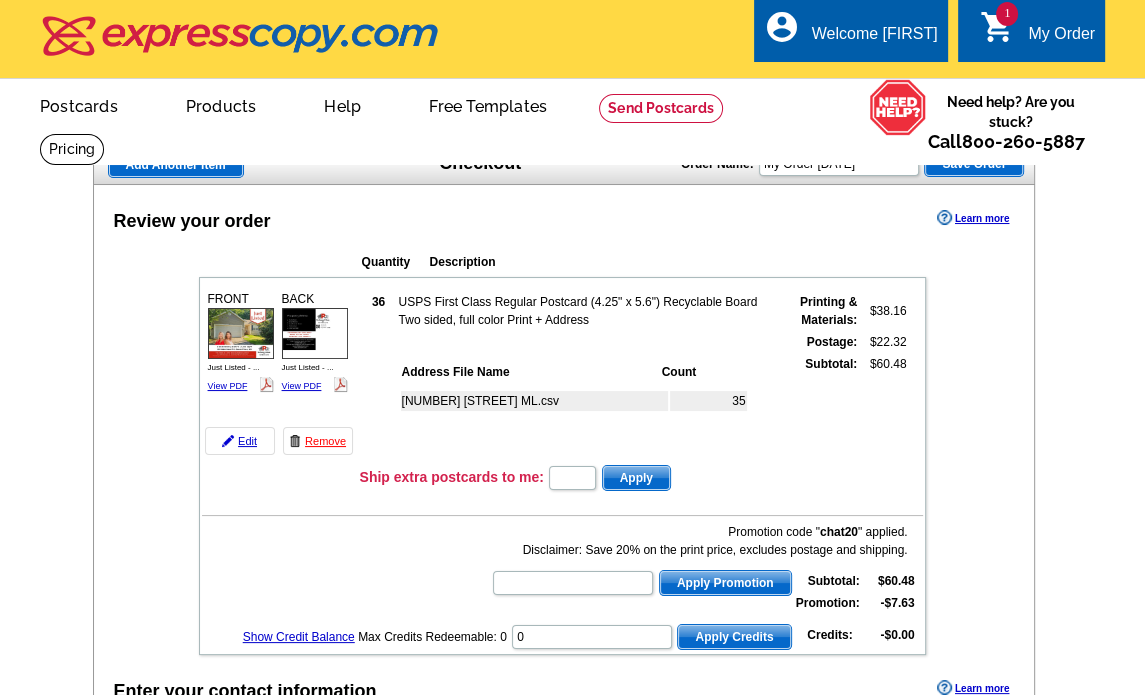 scroll, scrollTop: 833, scrollLeft: 0, axis: vertical 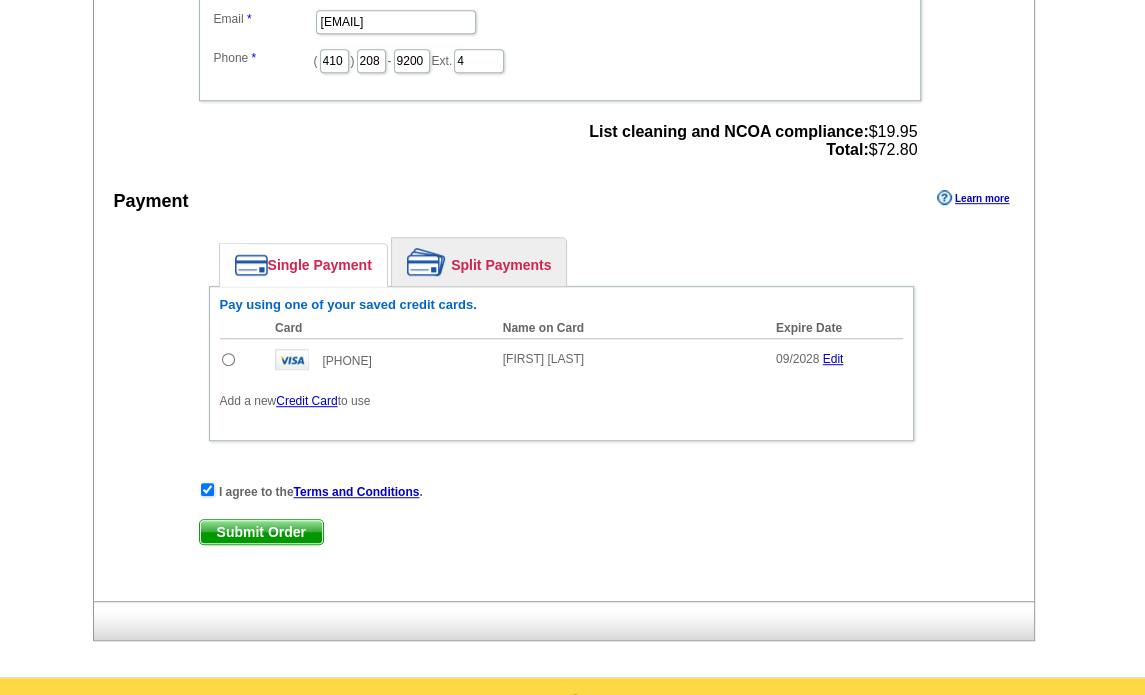 click on "Submit Order" at bounding box center (261, 532) 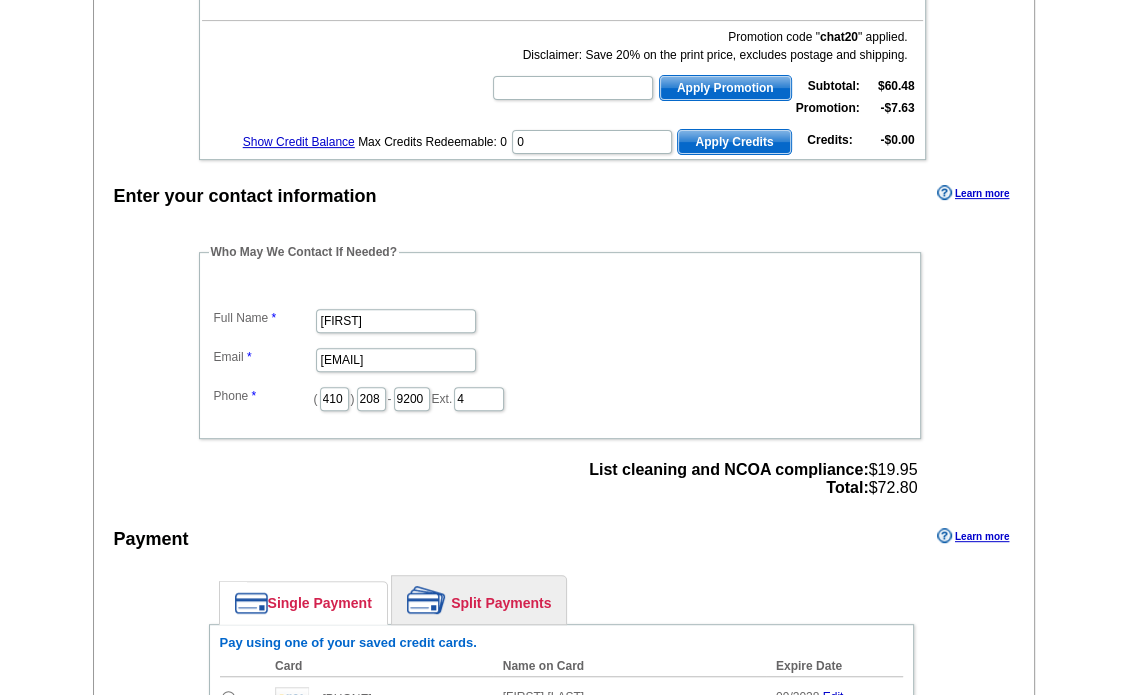 scroll, scrollTop: 666, scrollLeft: 0, axis: vertical 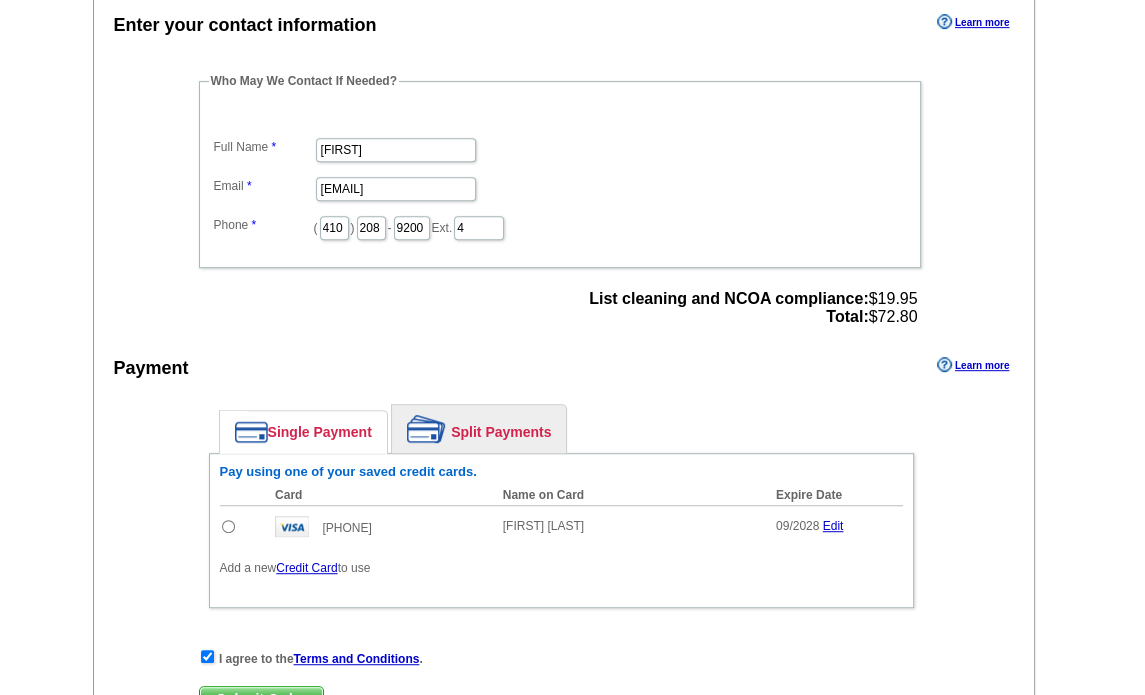 click at bounding box center [228, 526] 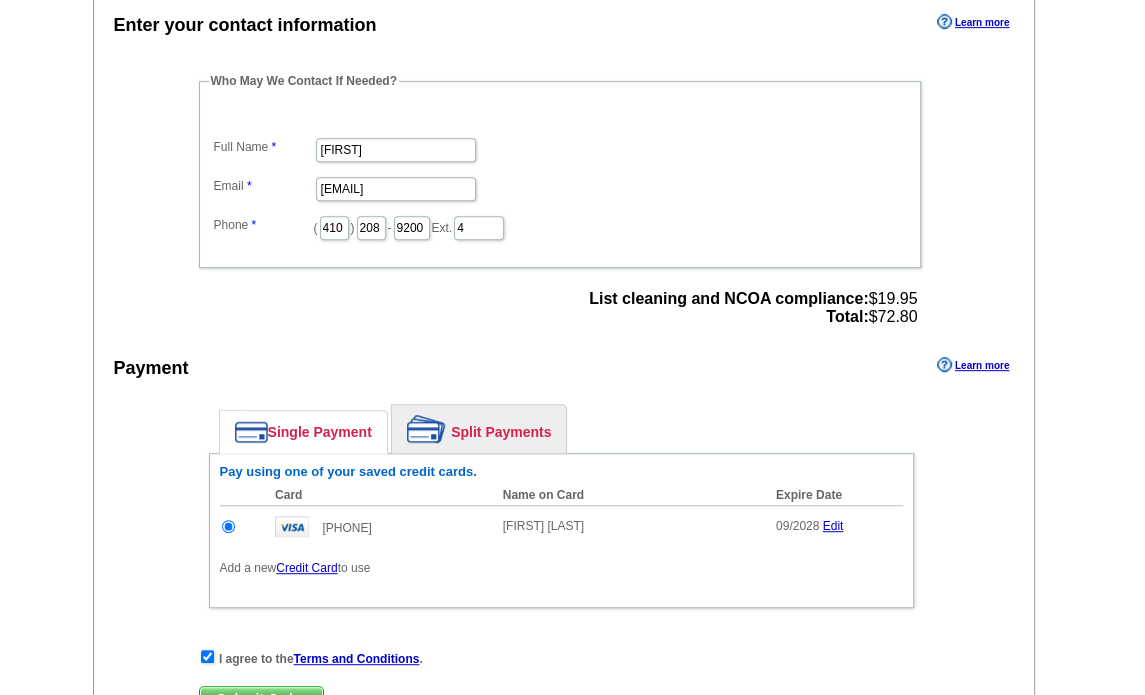 click on "Submit Order" at bounding box center [261, 699] 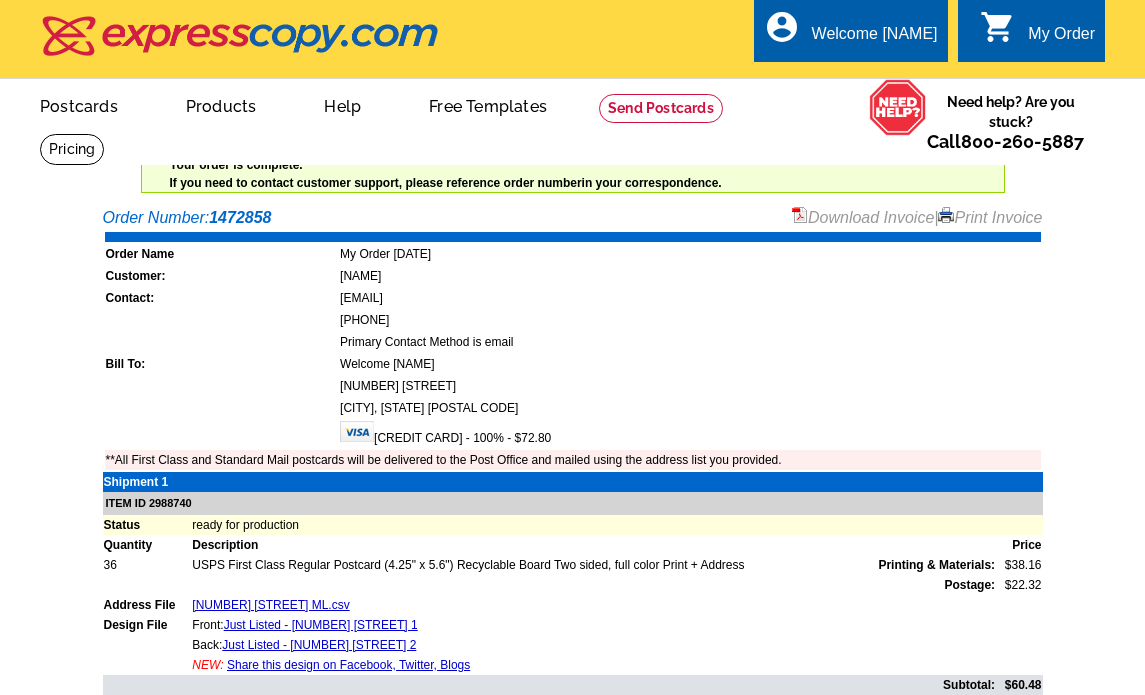 scroll, scrollTop: 0, scrollLeft: 0, axis: both 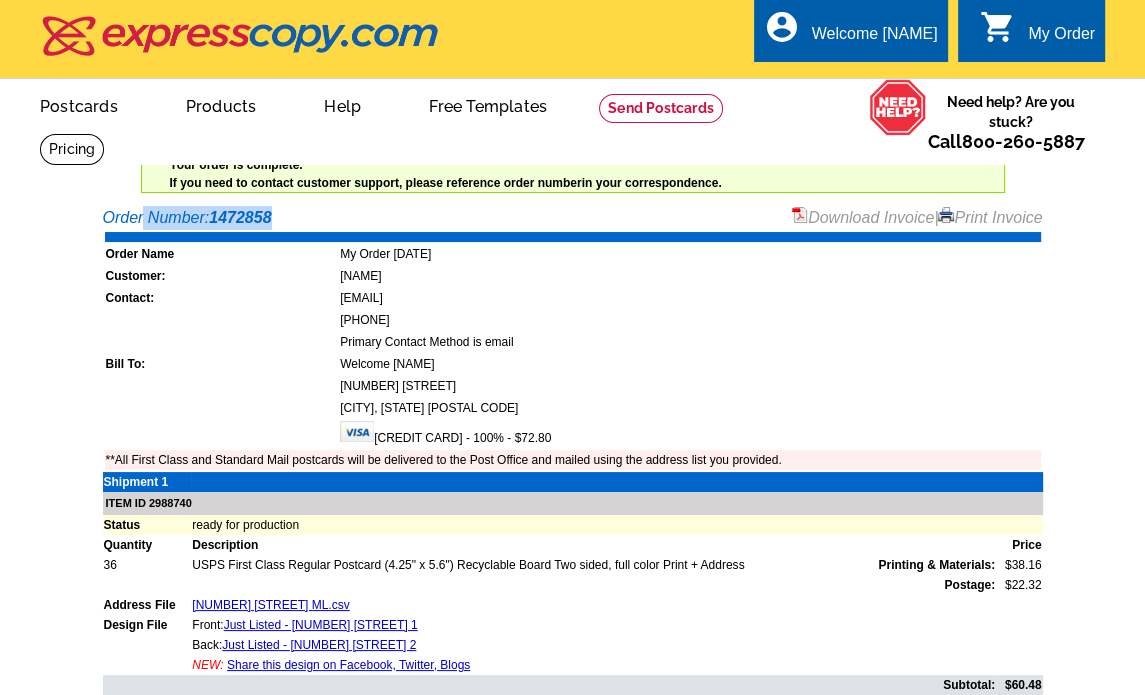 drag, startPoint x: 281, startPoint y: 217, endPoint x: 100, endPoint y: 217, distance: 181 